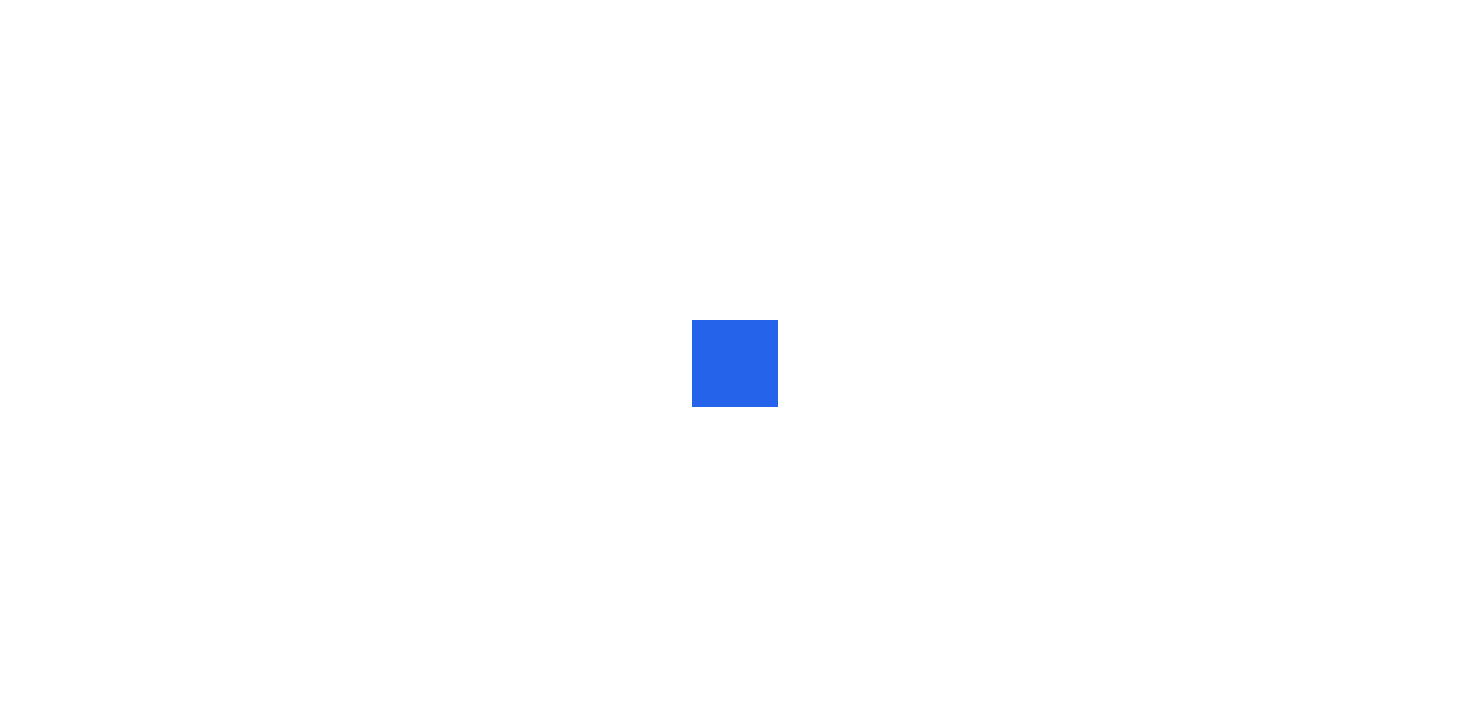 scroll, scrollTop: 0, scrollLeft: 0, axis: both 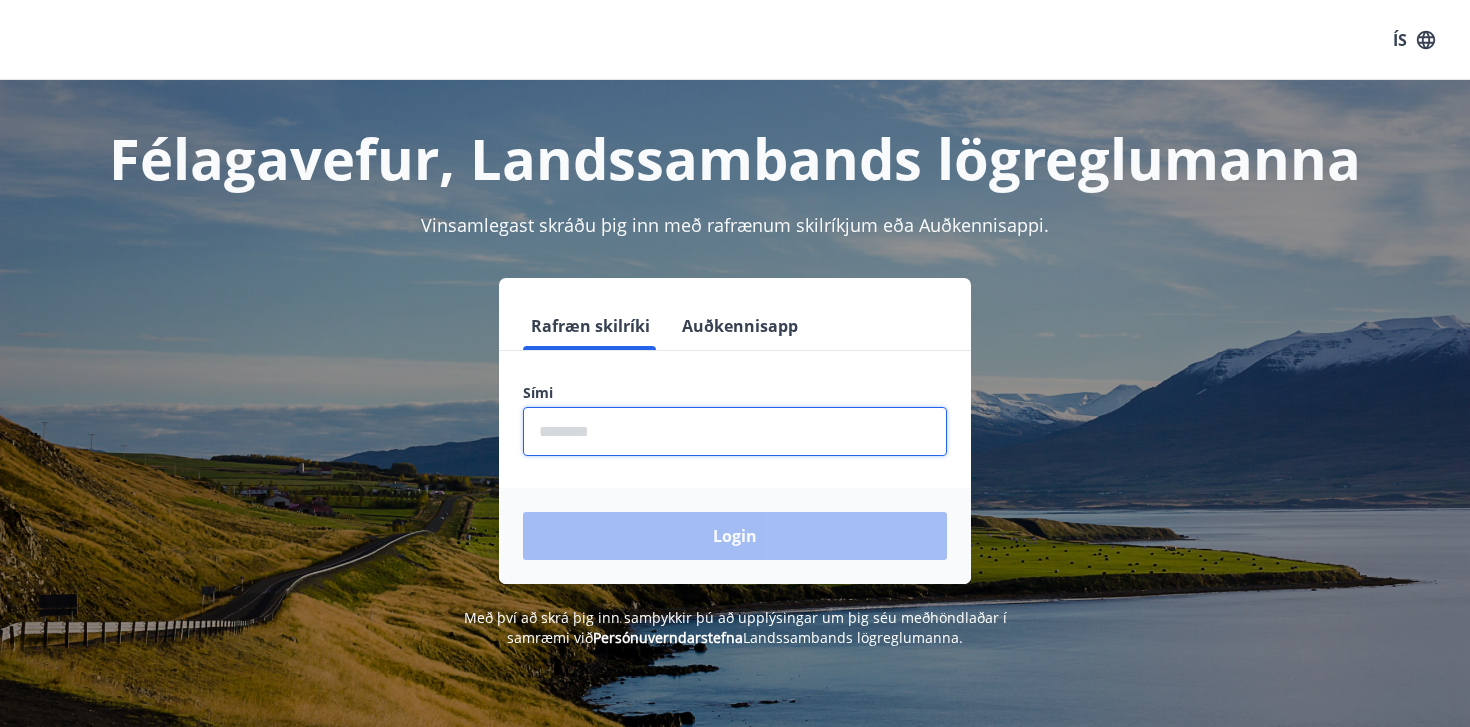click at bounding box center (735, 431) 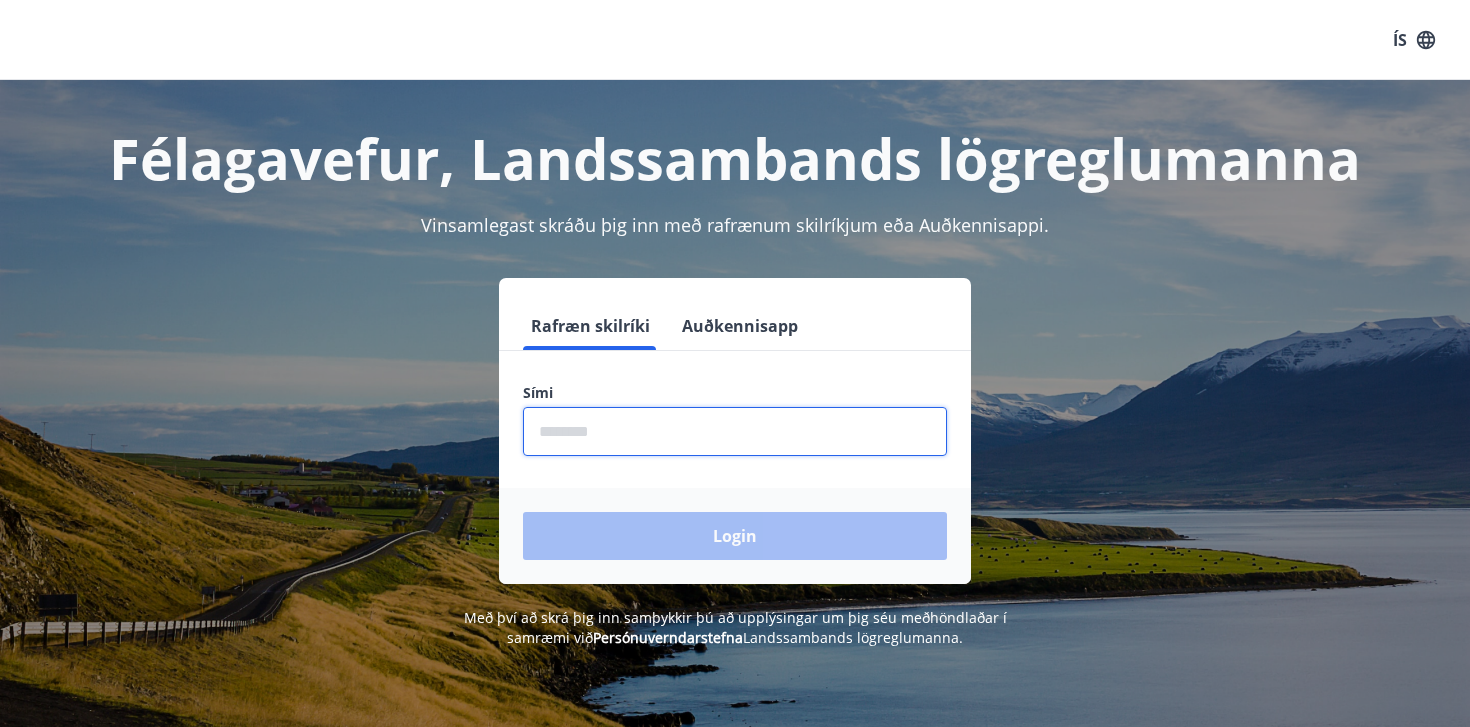 type on "********" 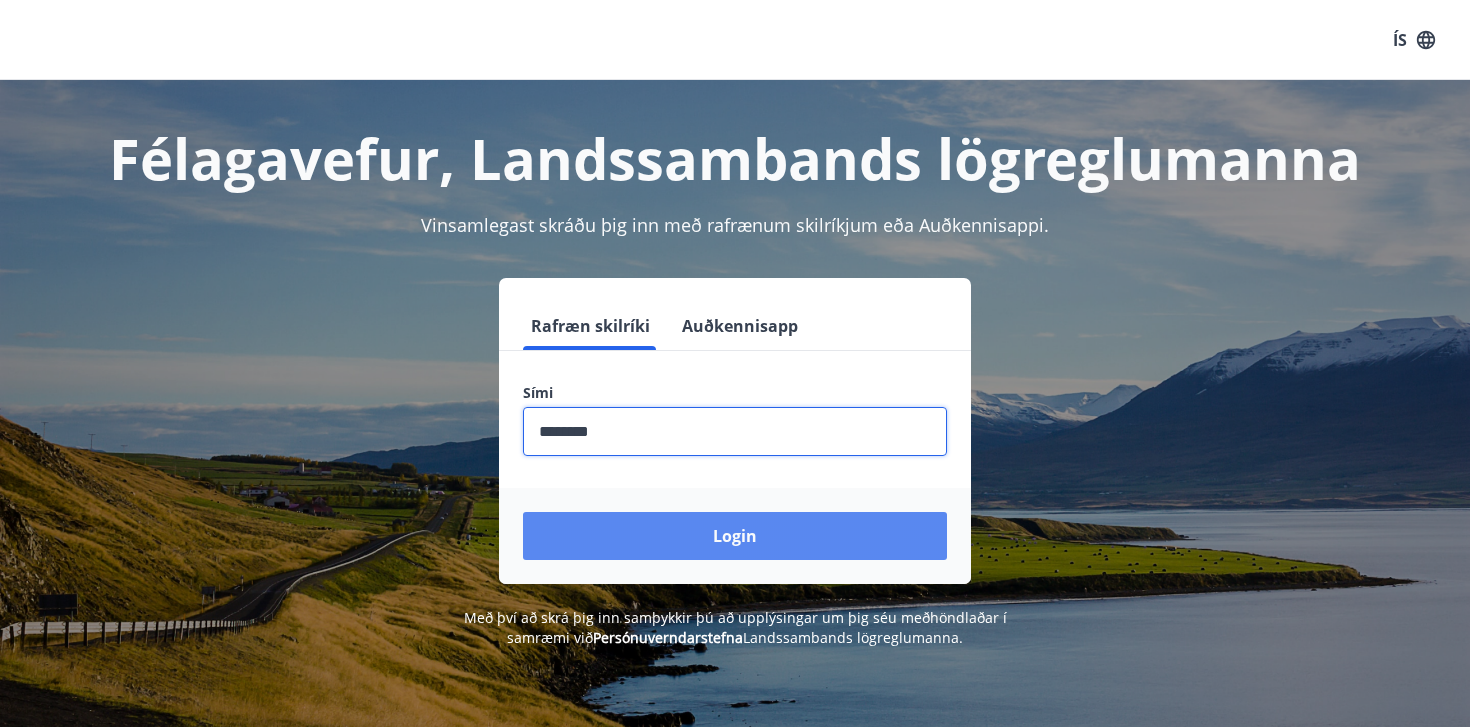 click on "Login" at bounding box center (735, 536) 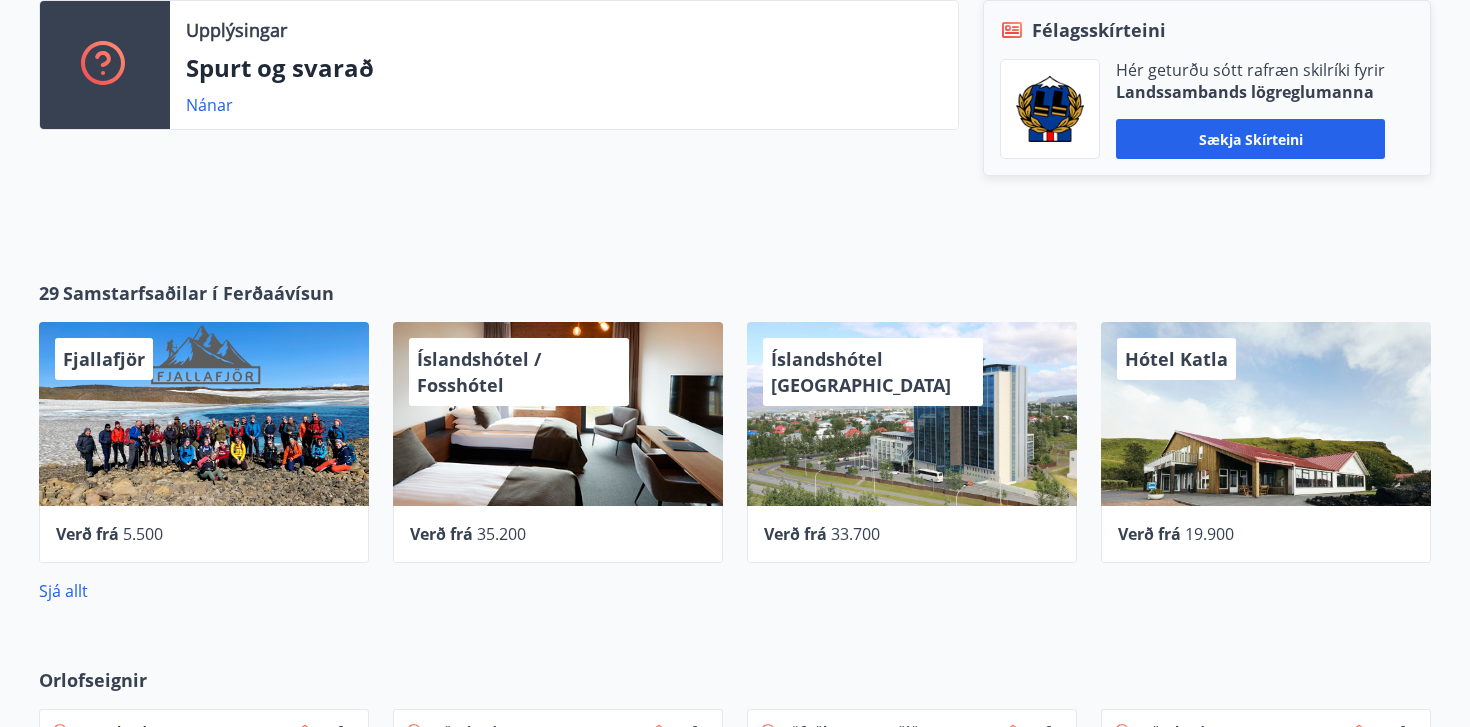 scroll, scrollTop: 0, scrollLeft: 0, axis: both 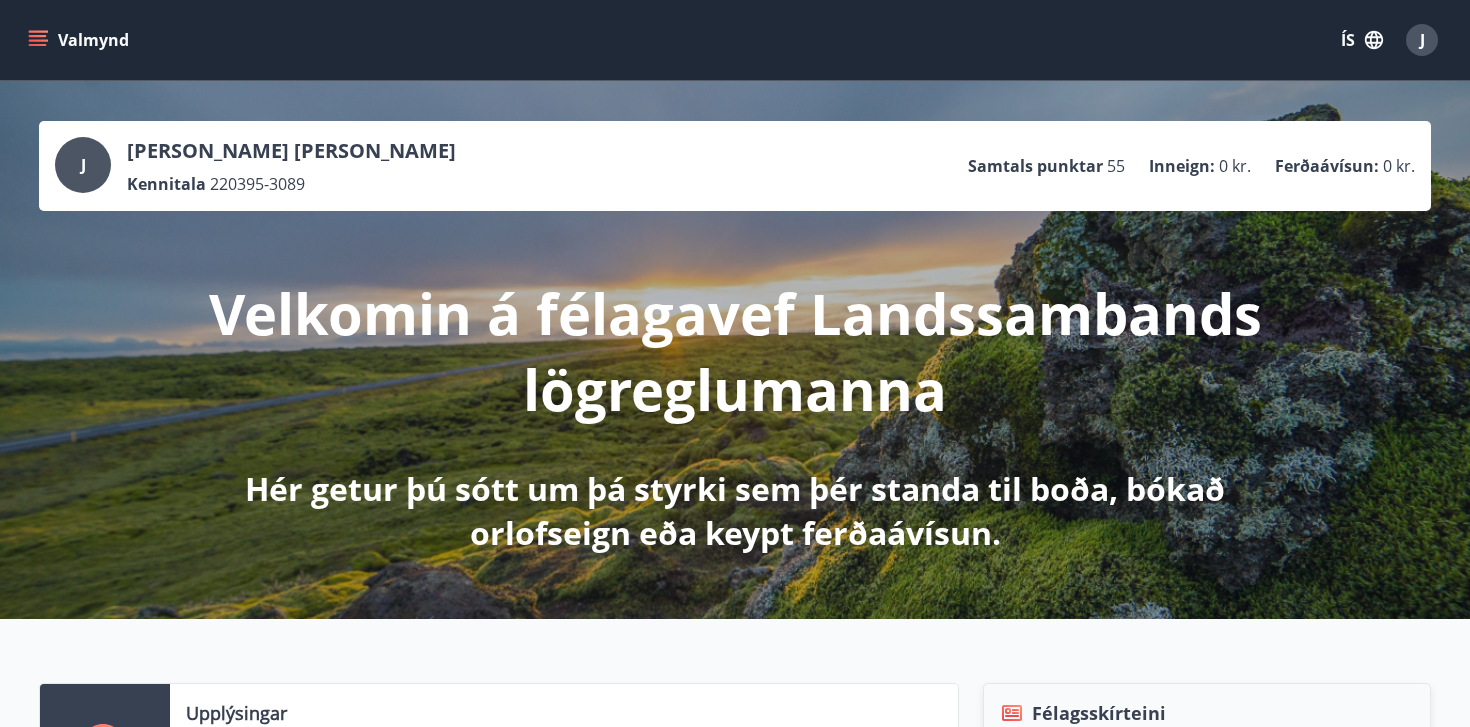 click on "Valmynd" at bounding box center [80, 40] 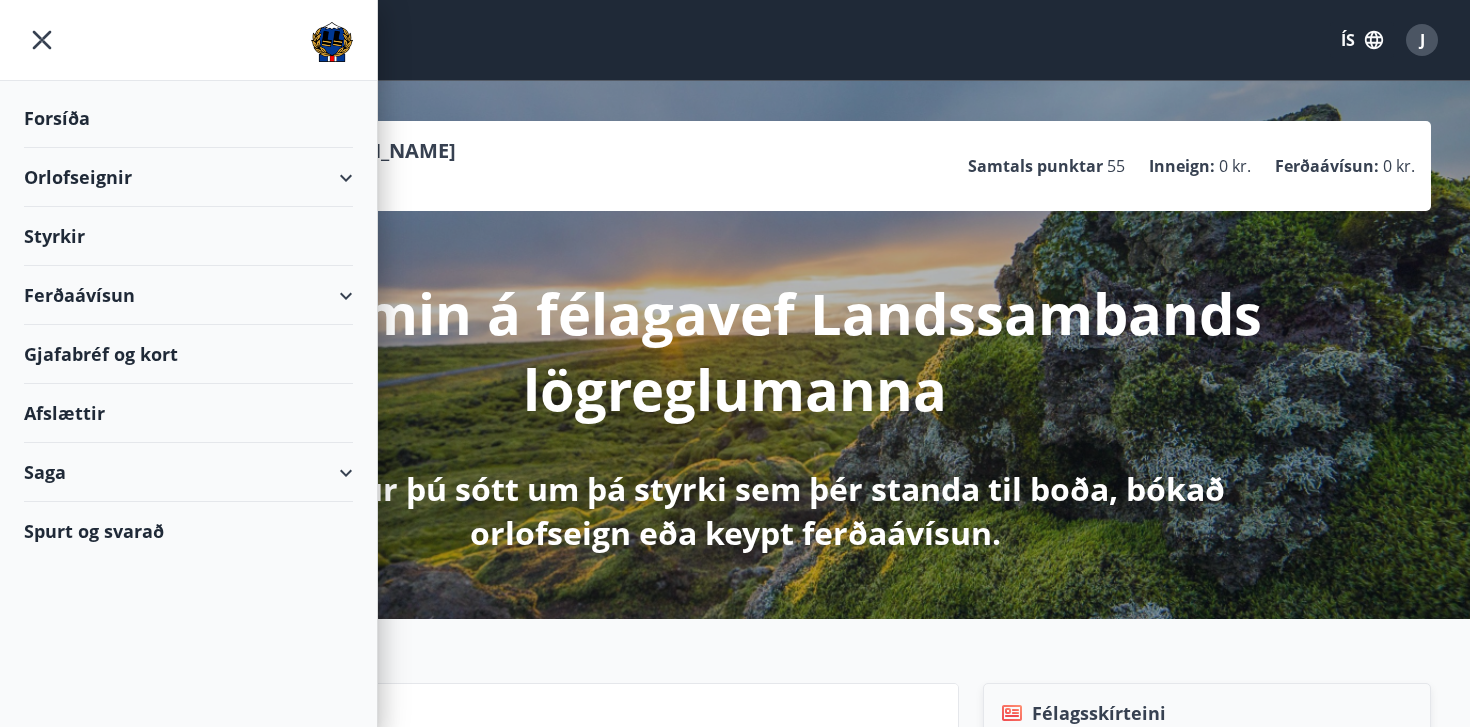 click on "Styrkir" at bounding box center (188, 118) 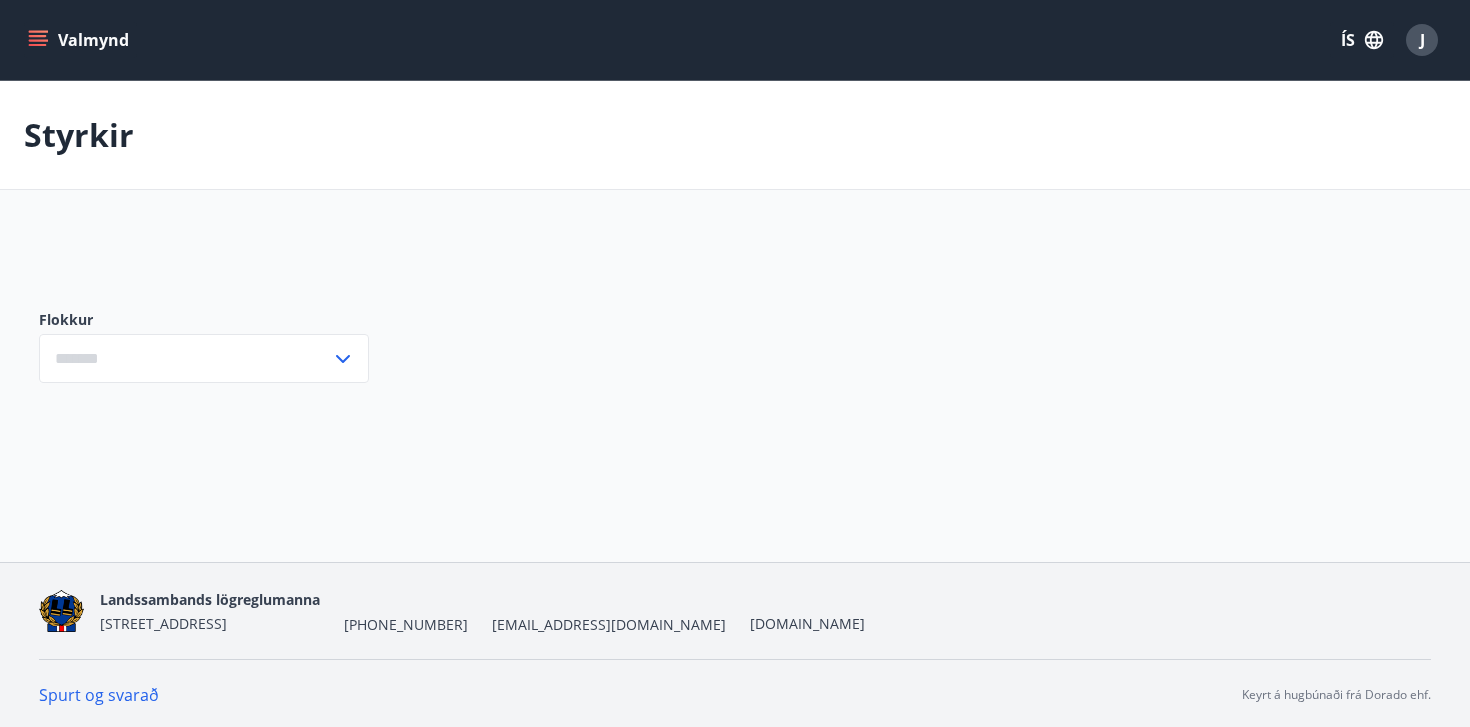 type on "***" 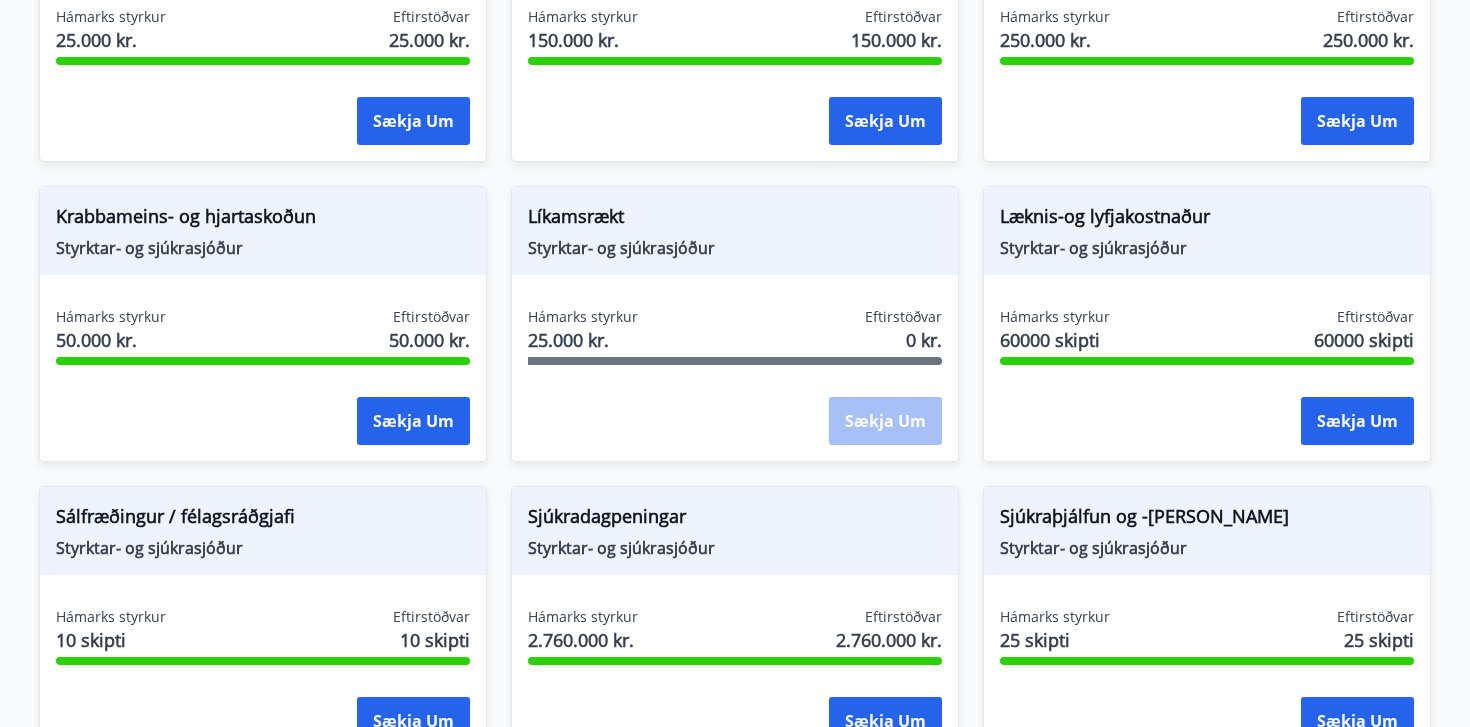 scroll, scrollTop: 1130, scrollLeft: 0, axis: vertical 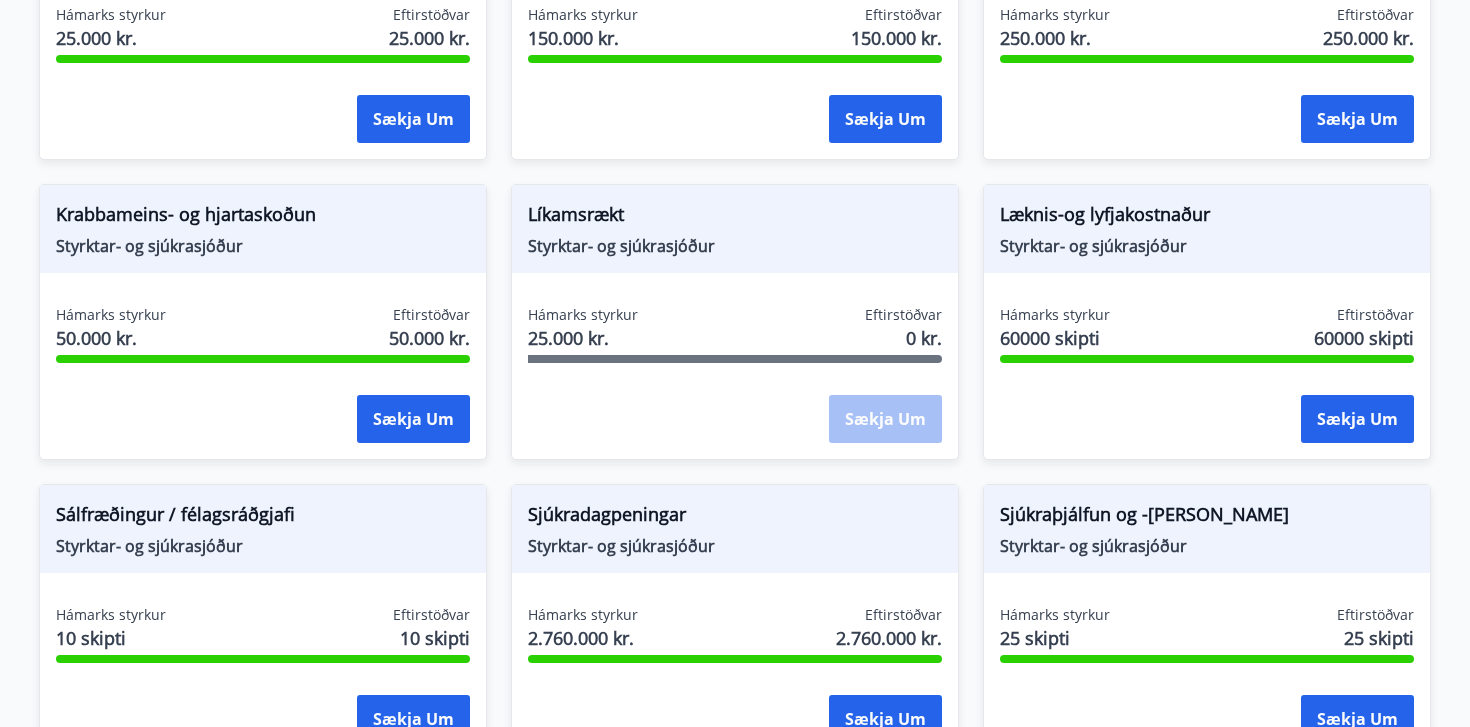 click on "Hámarks styrkur 25.000 kr. Eftirstöðvar 0 kr." at bounding box center [735, 330] 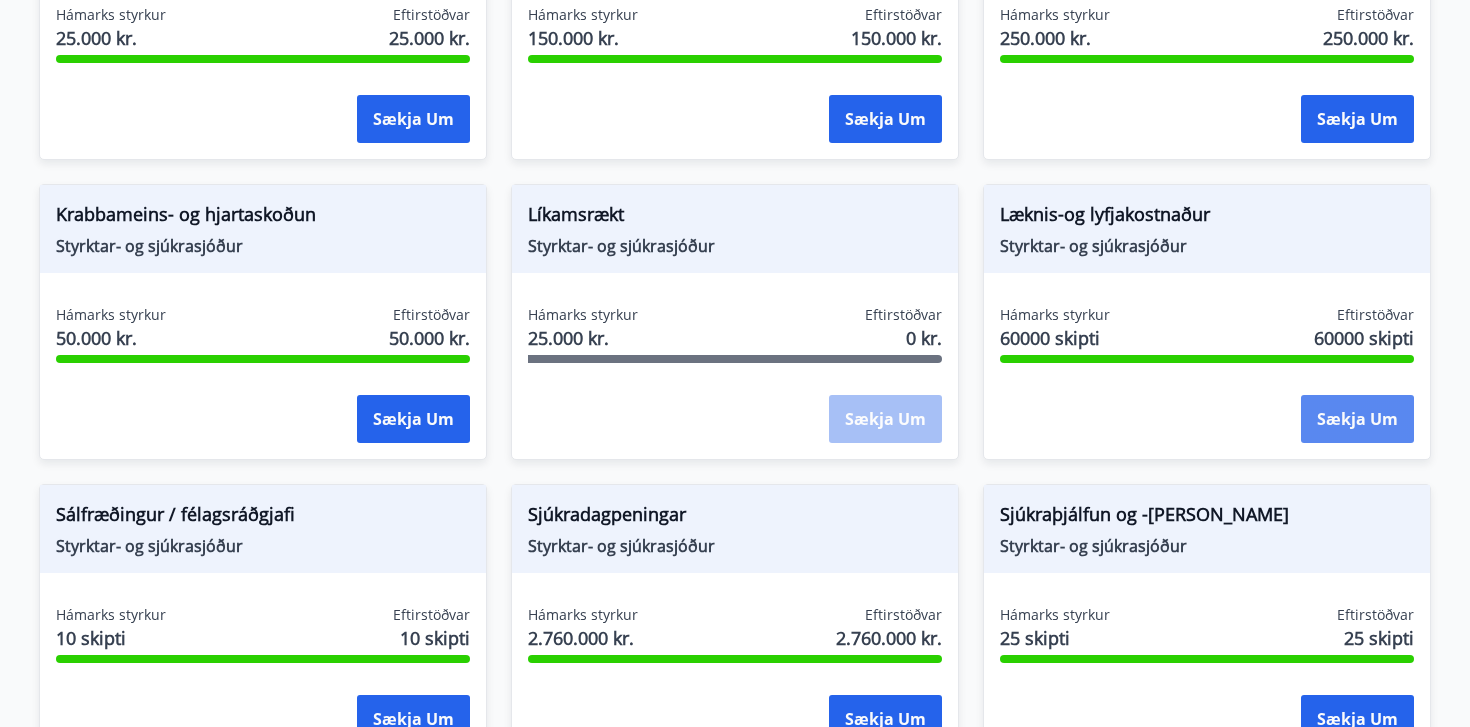click on "Sækja um" at bounding box center (1357, 419) 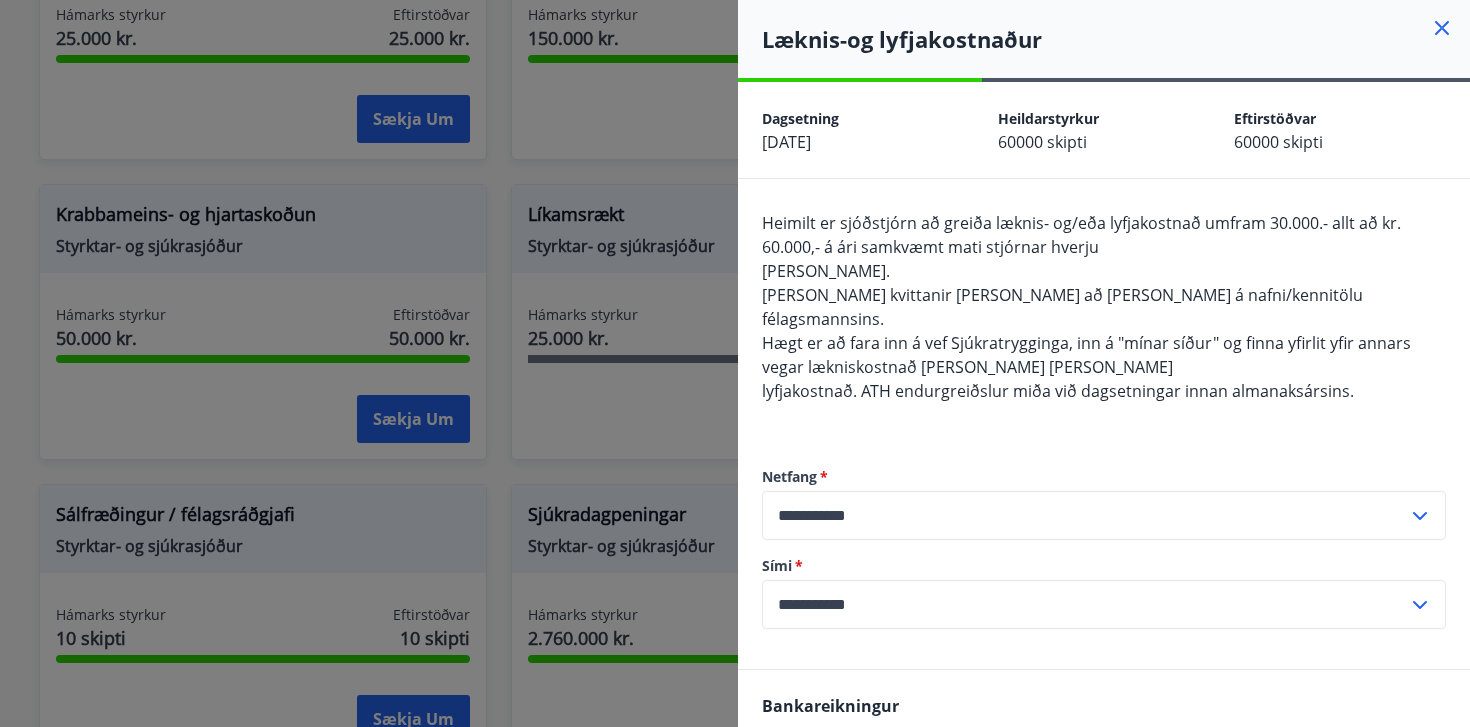 click at bounding box center [735, 363] 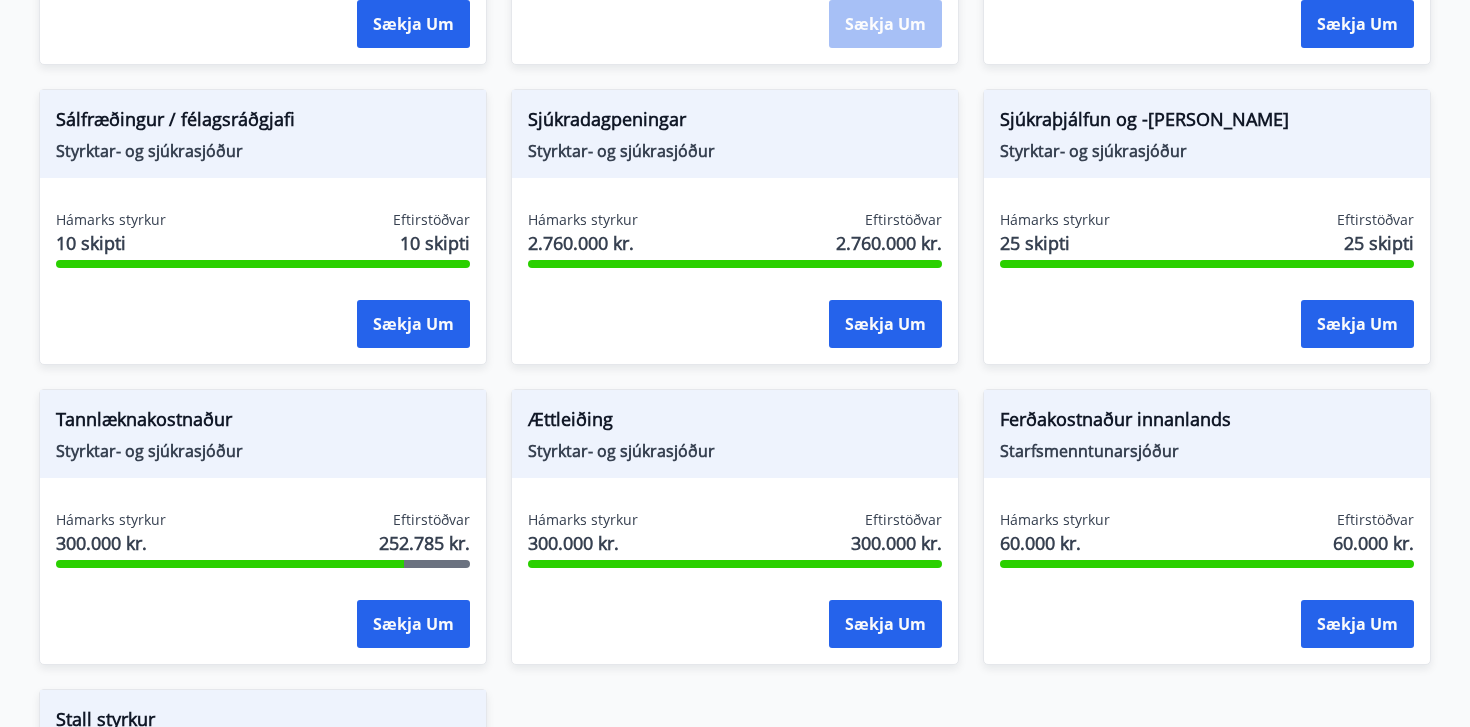 scroll, scrollTop: 1527, scrollLeft: 0, axis: vertical 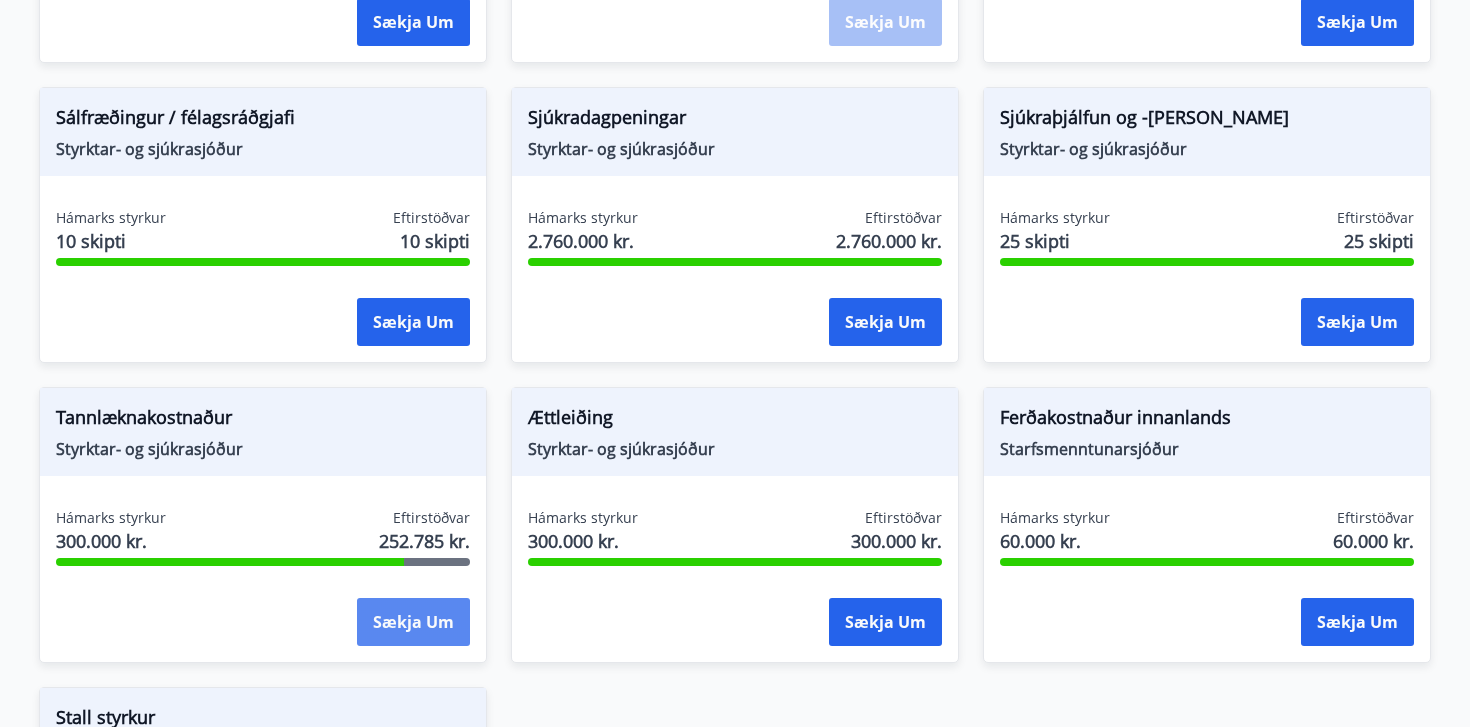 click on "Sækja um" at bounding box center [413, 622] 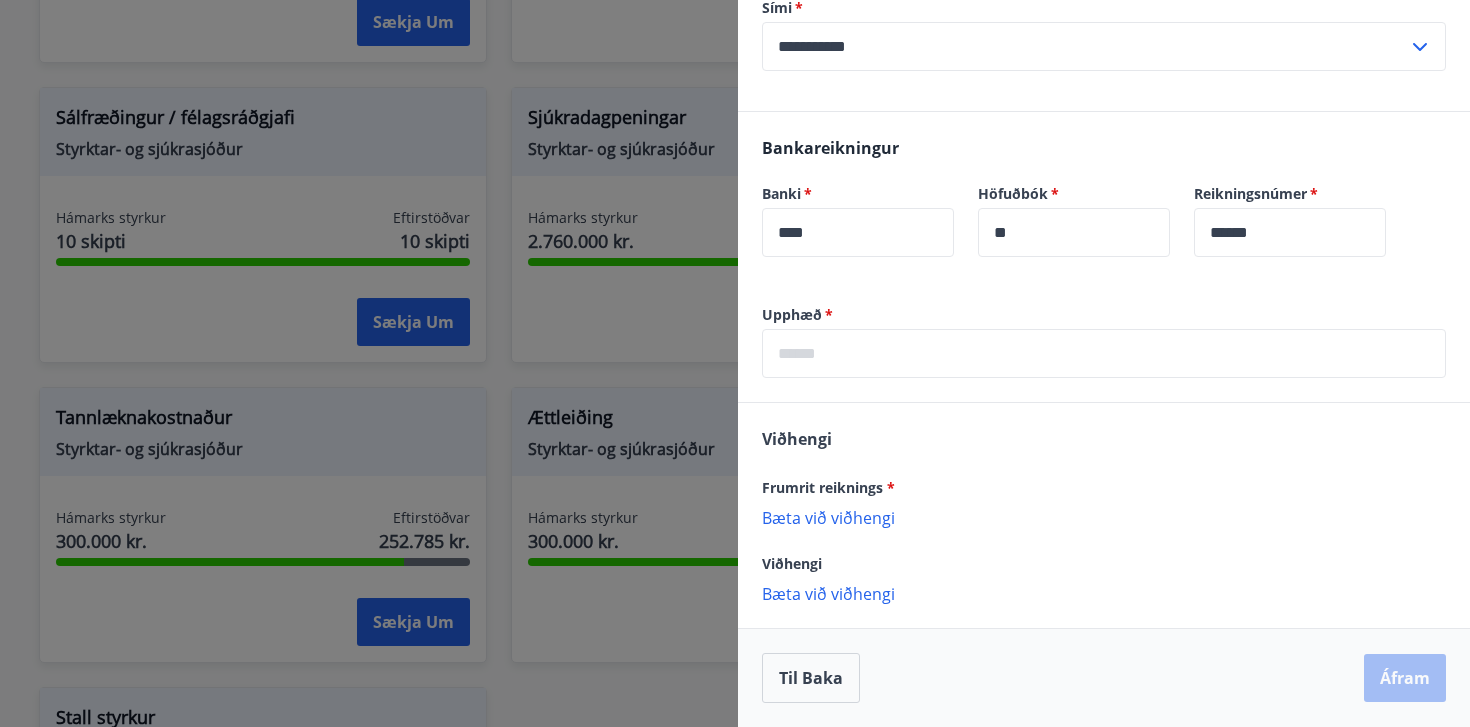 scroll, scrollTop: 0, scrollLeft: 0, axis: both 